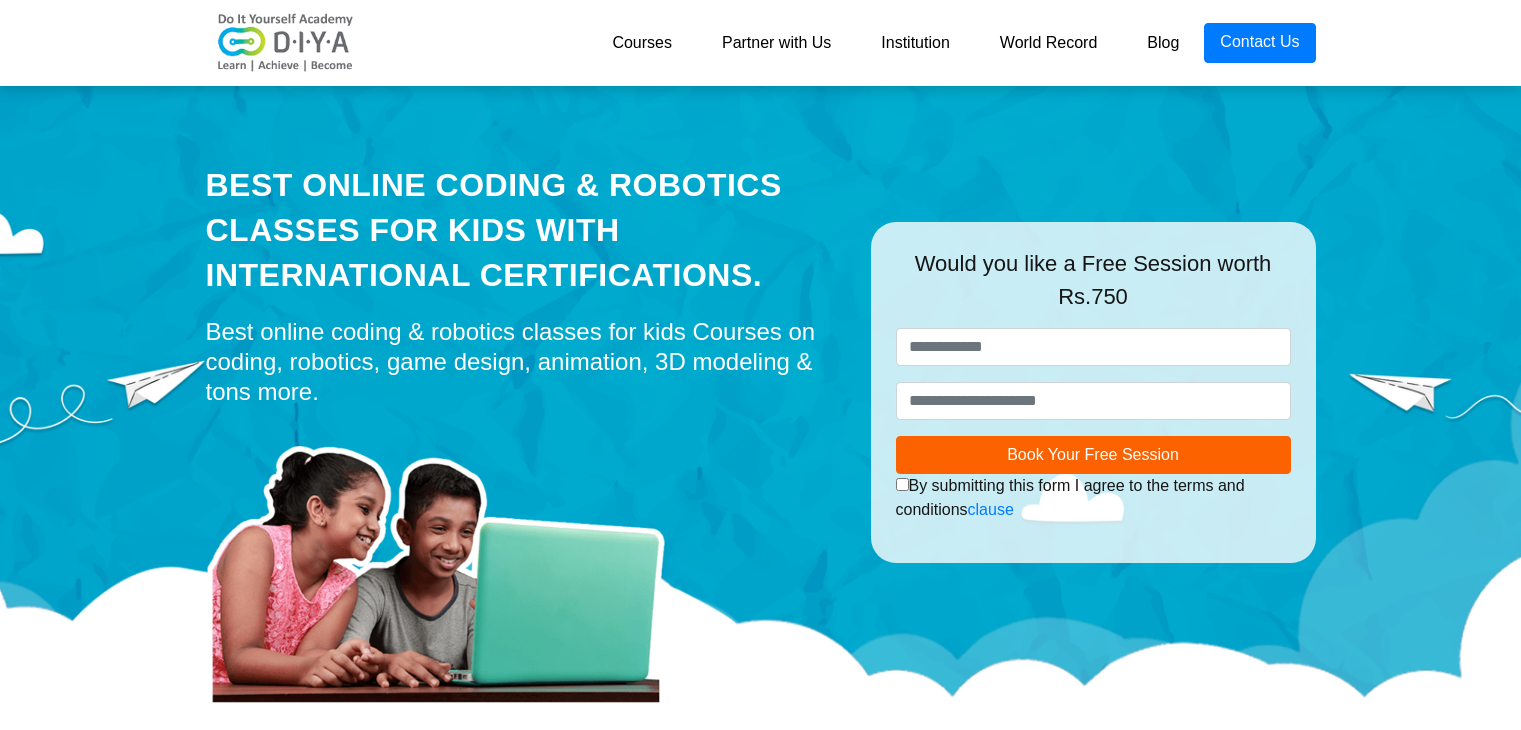 scroll, scrollTop: 0, scrollLeft: 0, axis: both 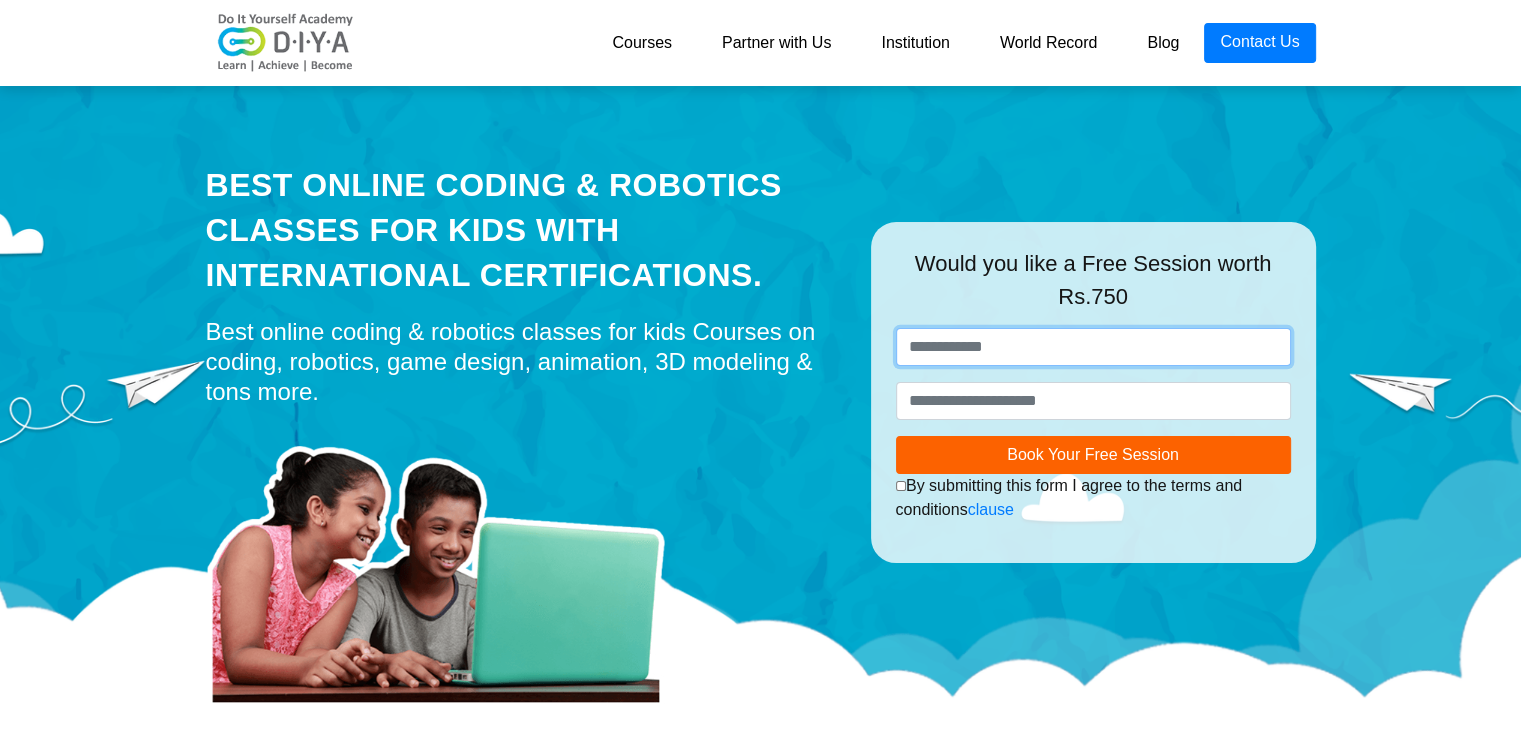 click at bounding box center (1093, 347) 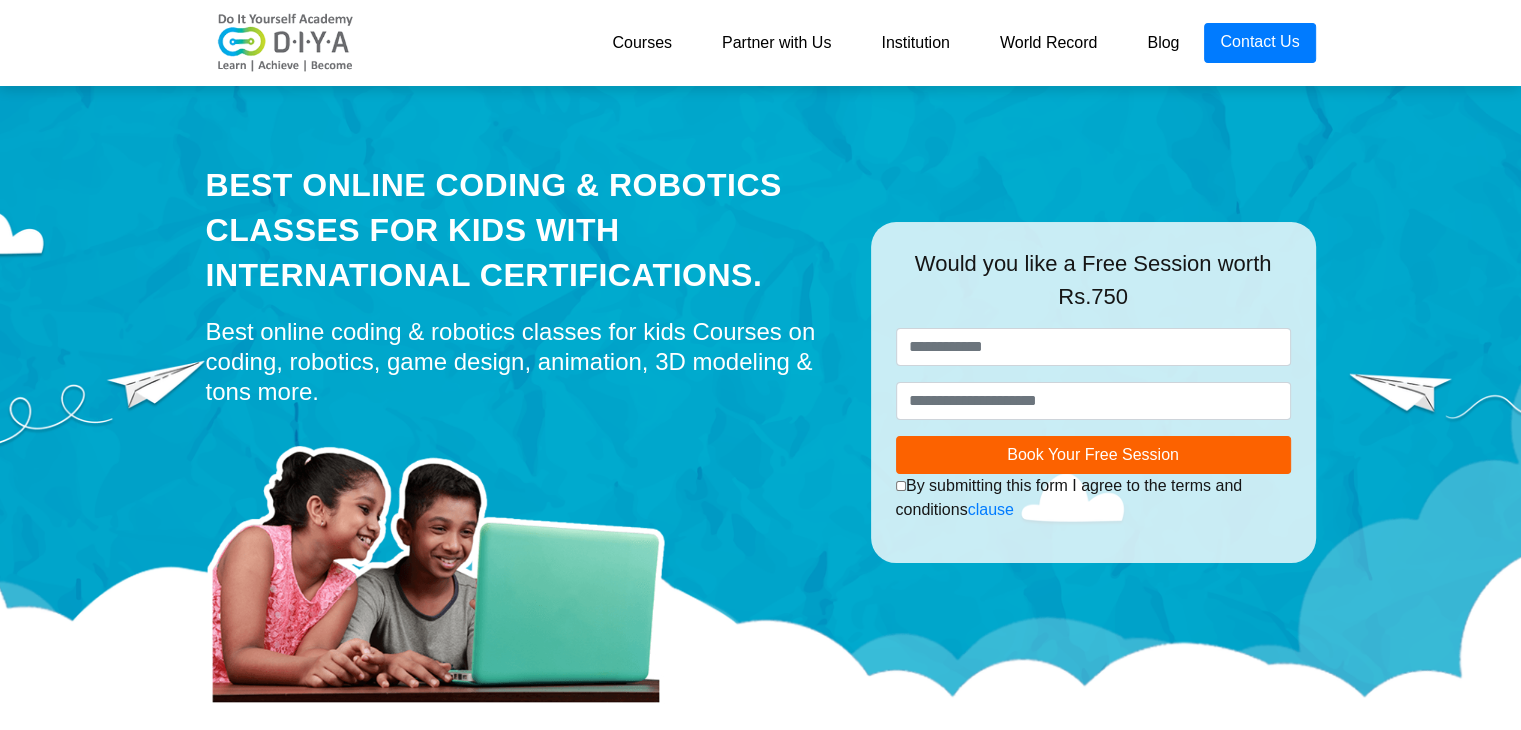 click on "Courses" at bounding box center (642, 43) 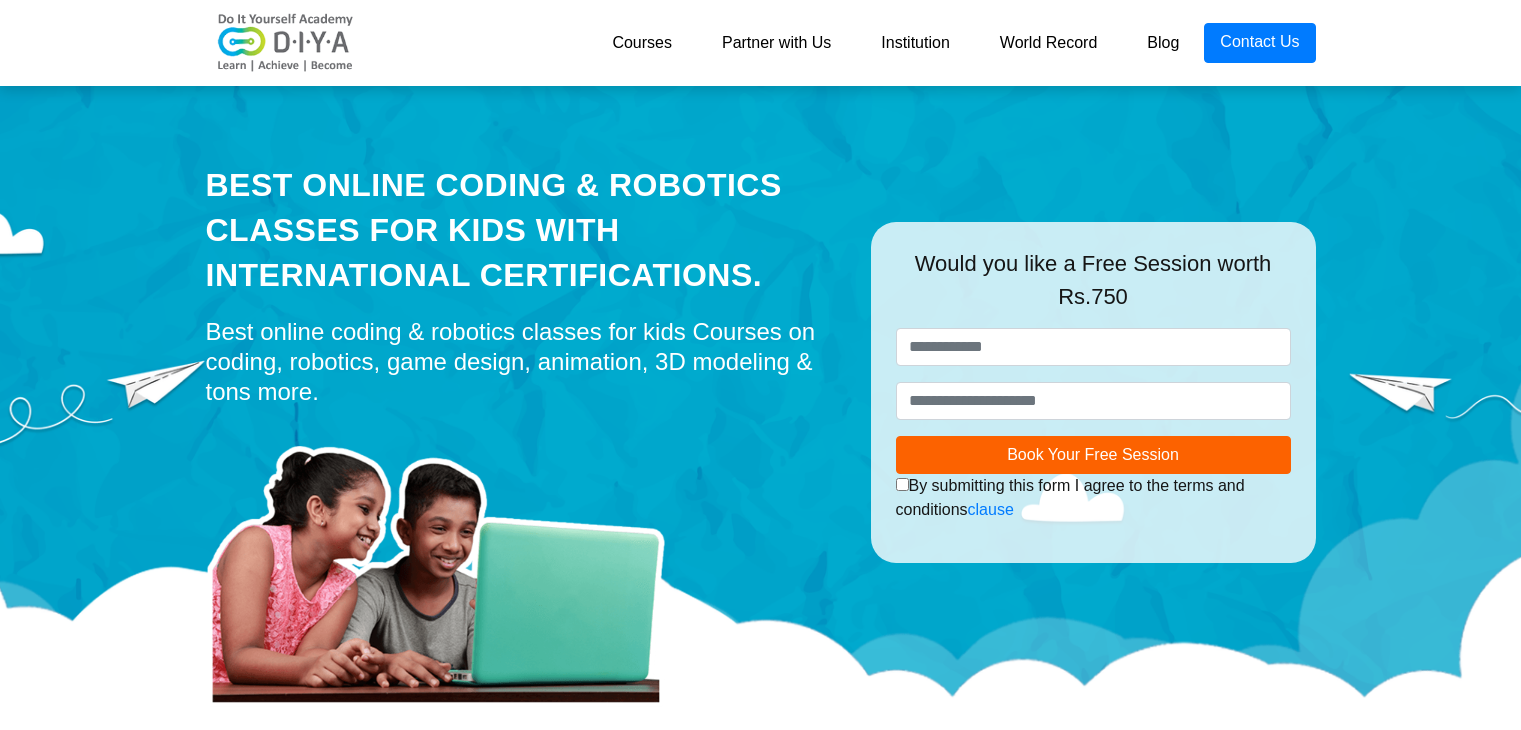 scroll, scrollTop: 0, scrollLeft: 0, axis: both 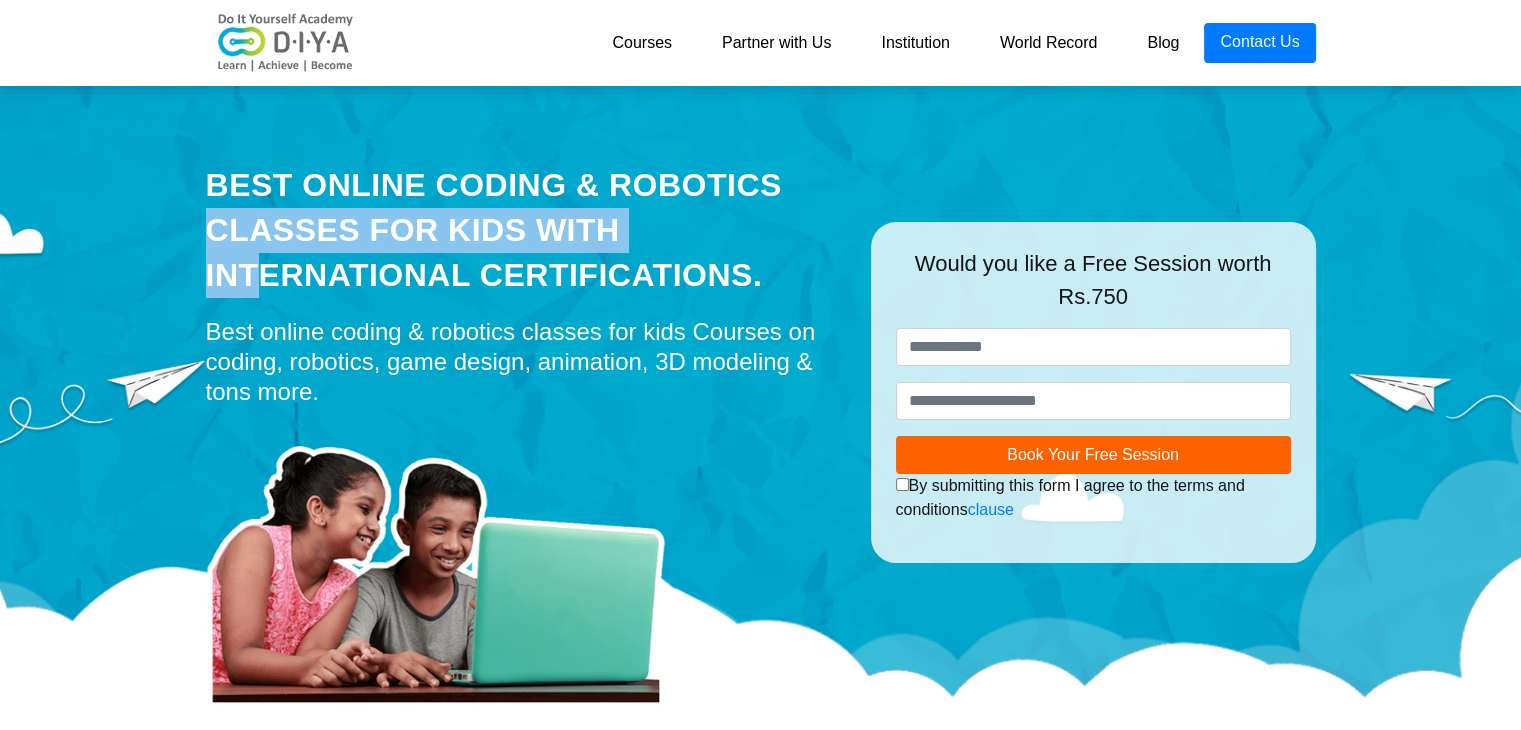 drag, startPoint x: 239, startPoint y: 182, endPoint x: 731, endPoint y: 189, distance: 492.0498 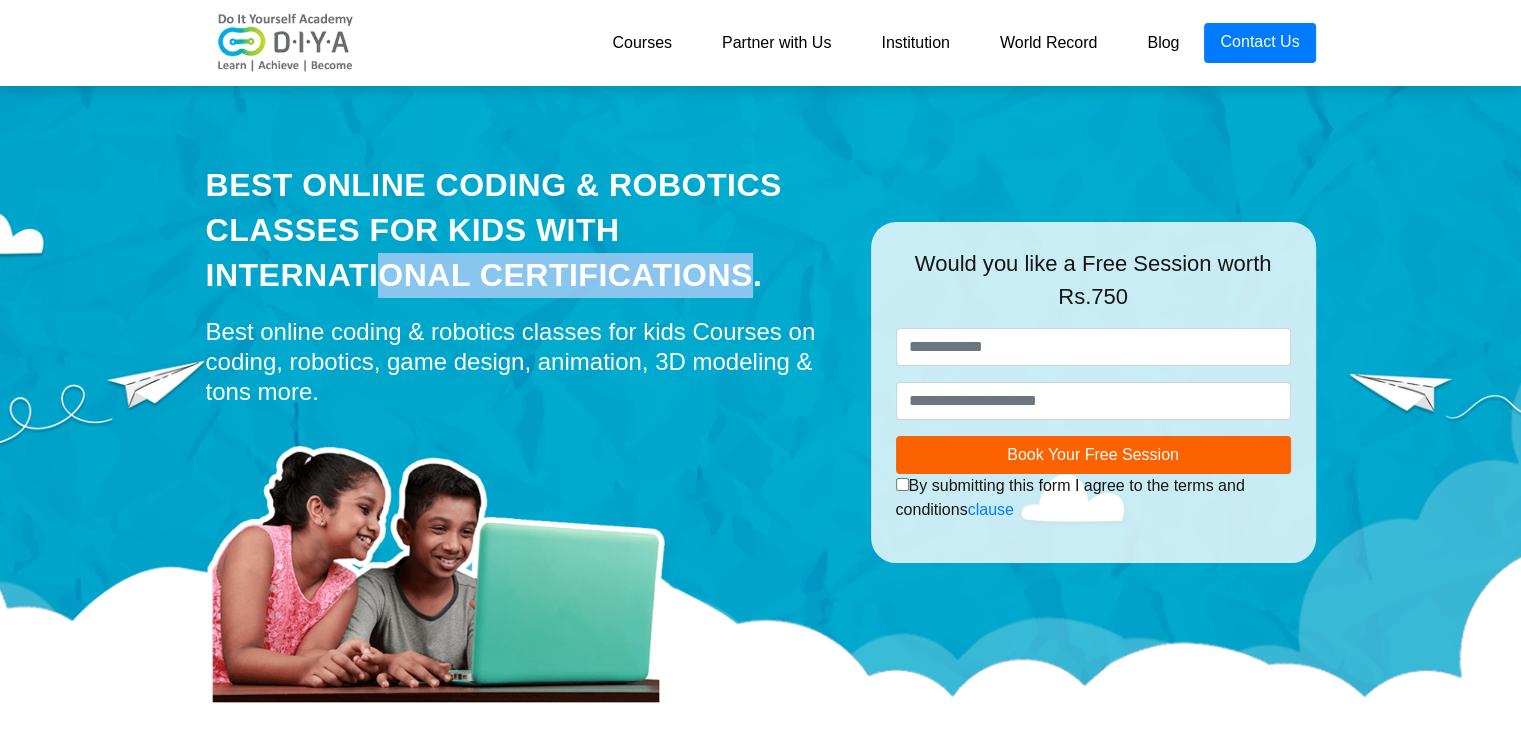 drag, startPoint x: 247, startPoint y: 232, endPoint x: 624, endPoint y: 234, distance: 377.0053 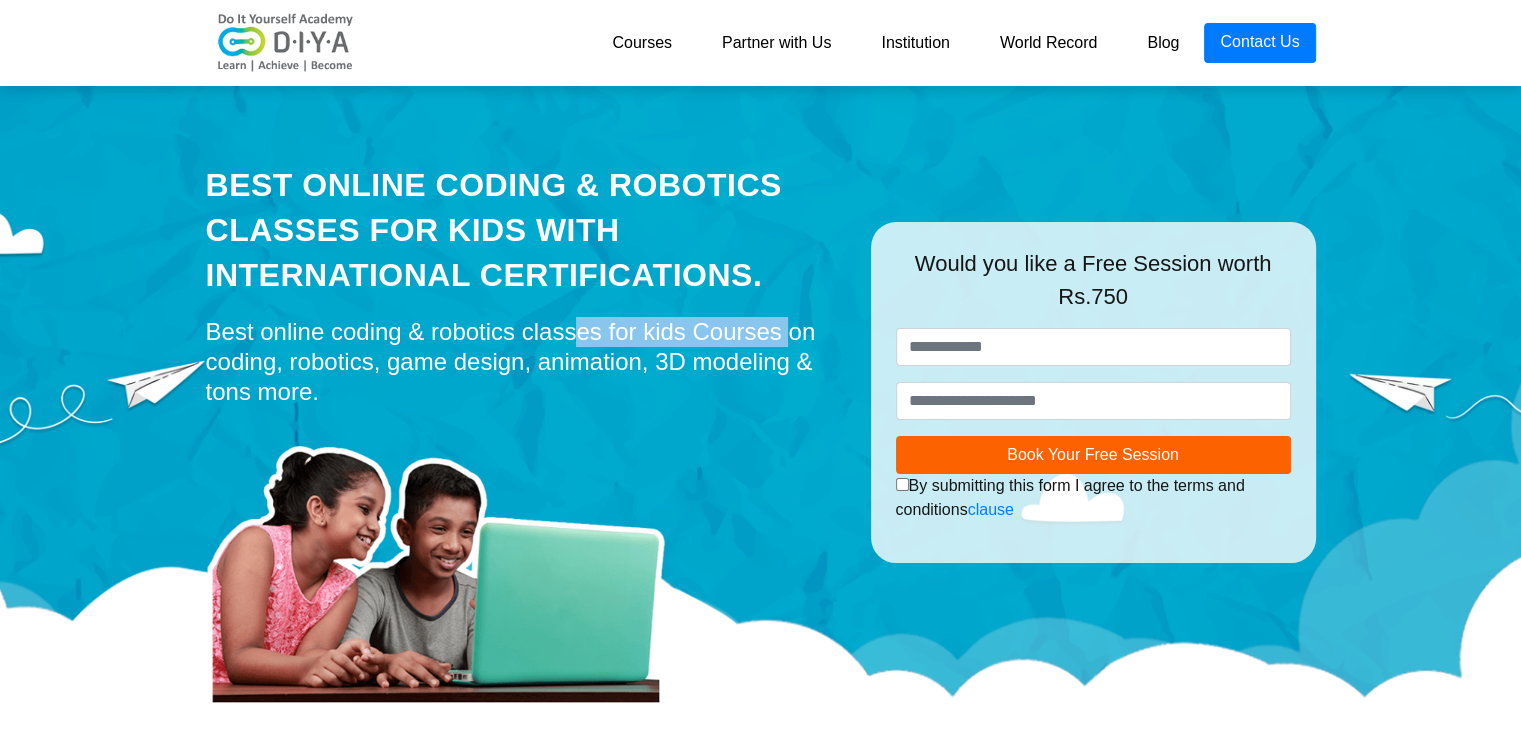 drag, startPoint x: 246, startPoint y: 336, endPoint x: 442, endPoint y: 336, distance: 196 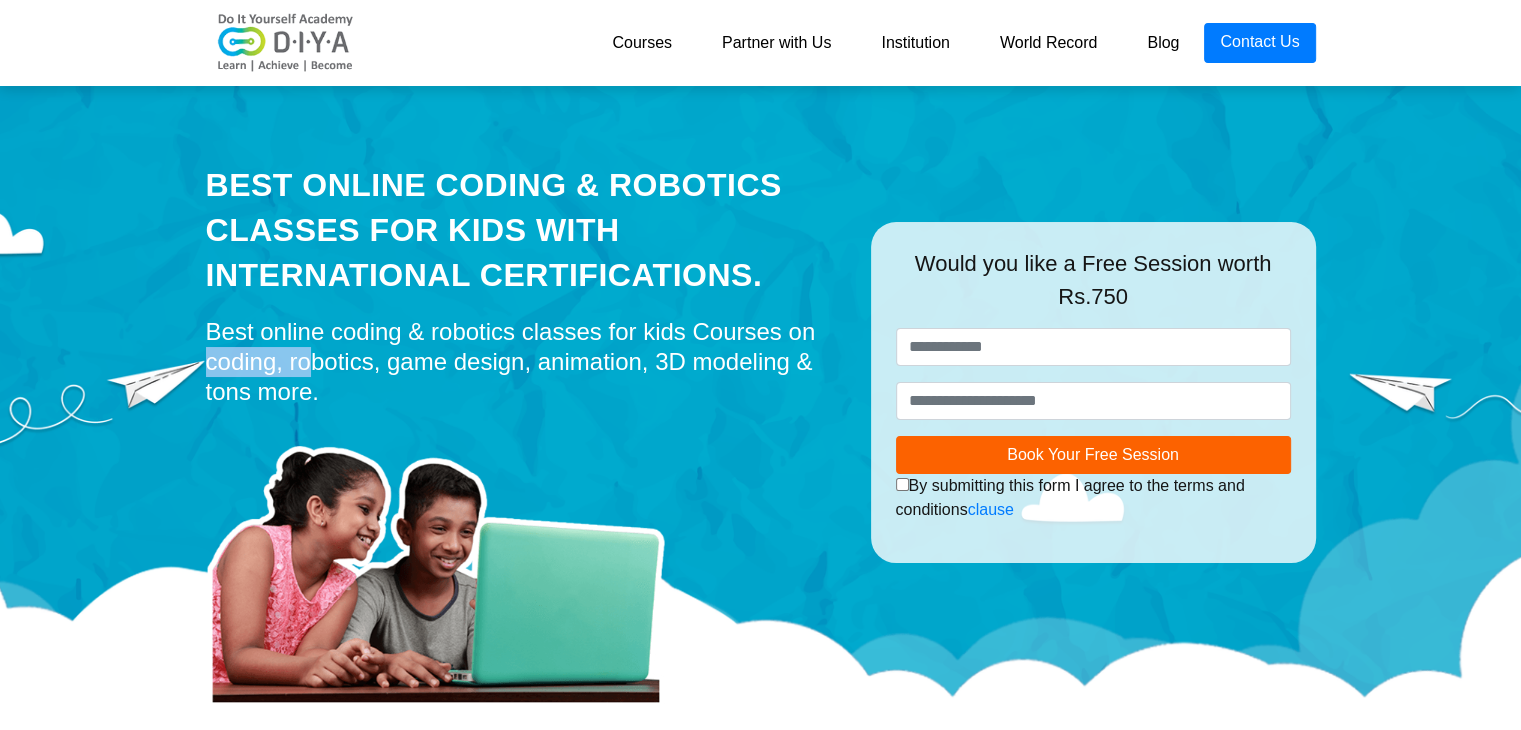 drag, startPoint x: 468, startPoint y: 336, endPoint x: 588, endPoint y: 333, distance: 120.03749 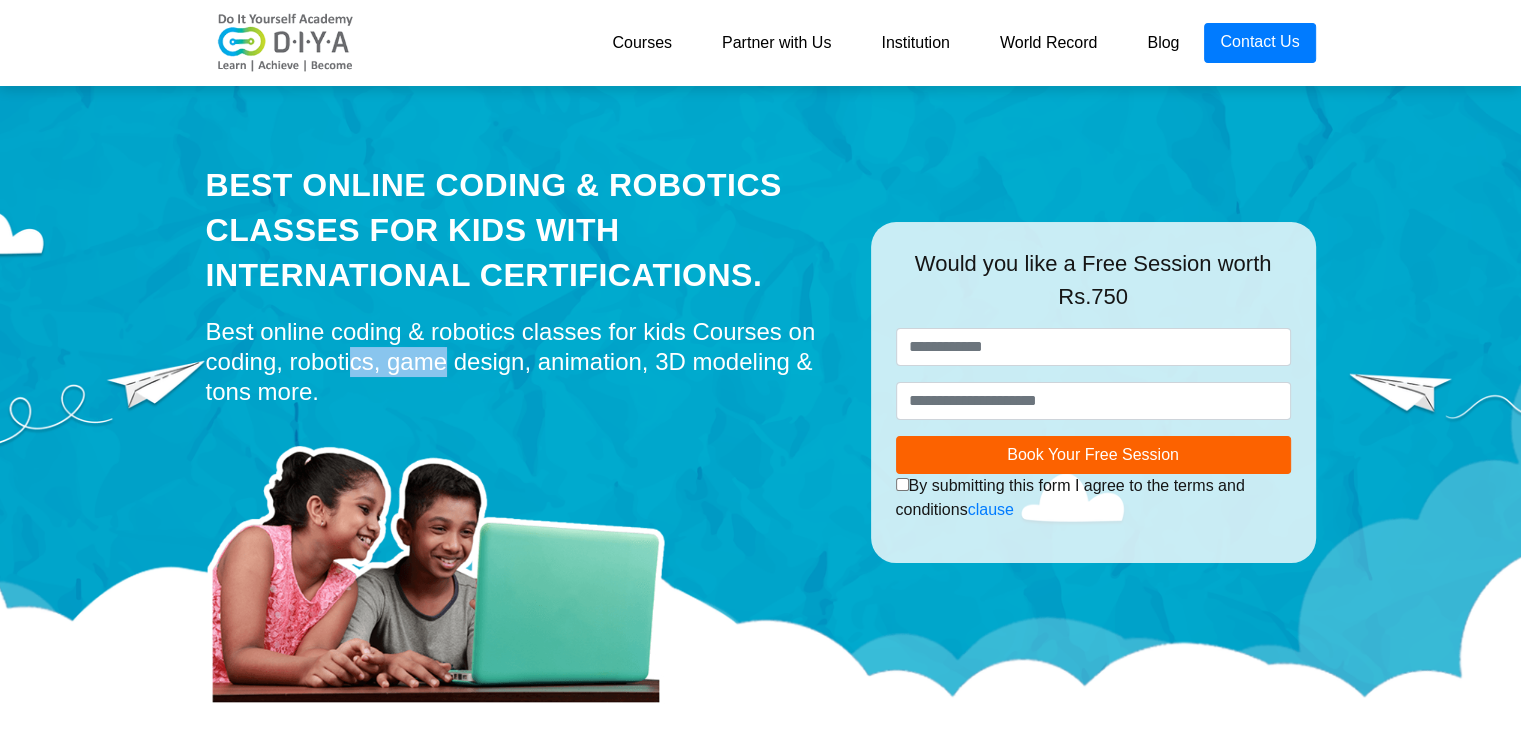 drag, startPoint x: 618, startPoint y: 333, endPoint x: 701, endPoint y: 333, distance: 83 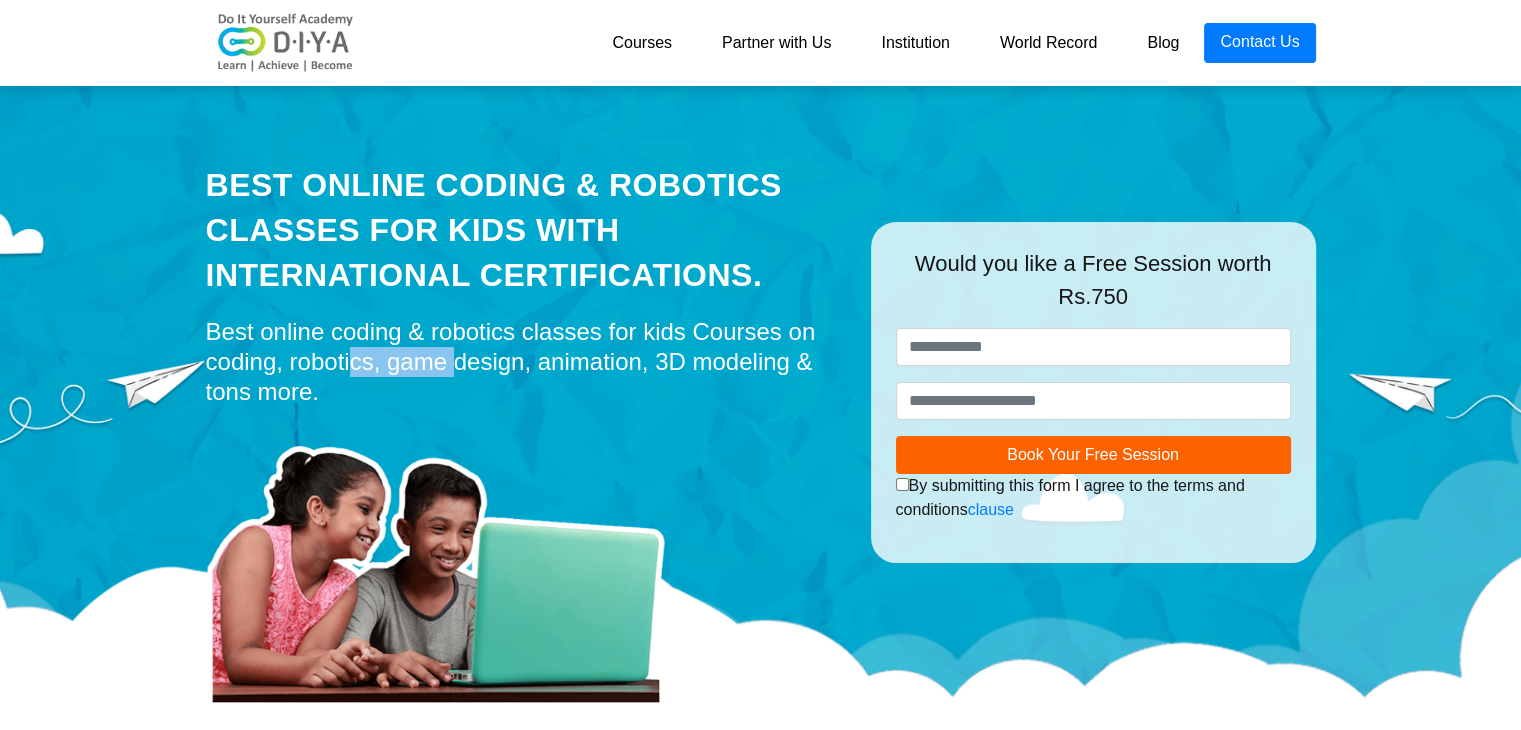 click on "Best online coding & robotics classes for kids Courses on coding, robotics, game design, animation, 3D modeling & tons more." at bounding box center (523, 362) 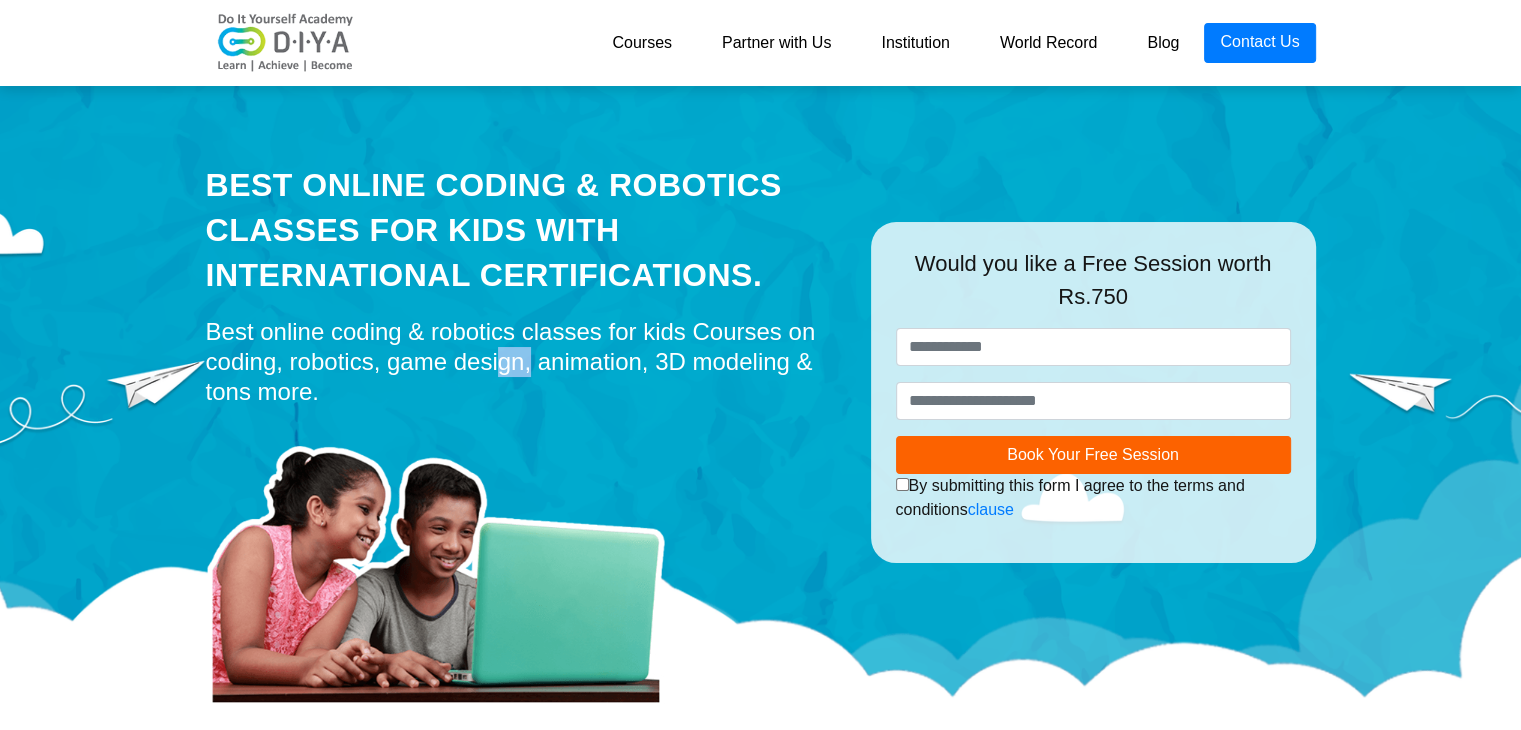 drag, startPoint x: 752, startPoint y: 330, endPoint x: 795, endPoint y: 328, distance: 43.046486 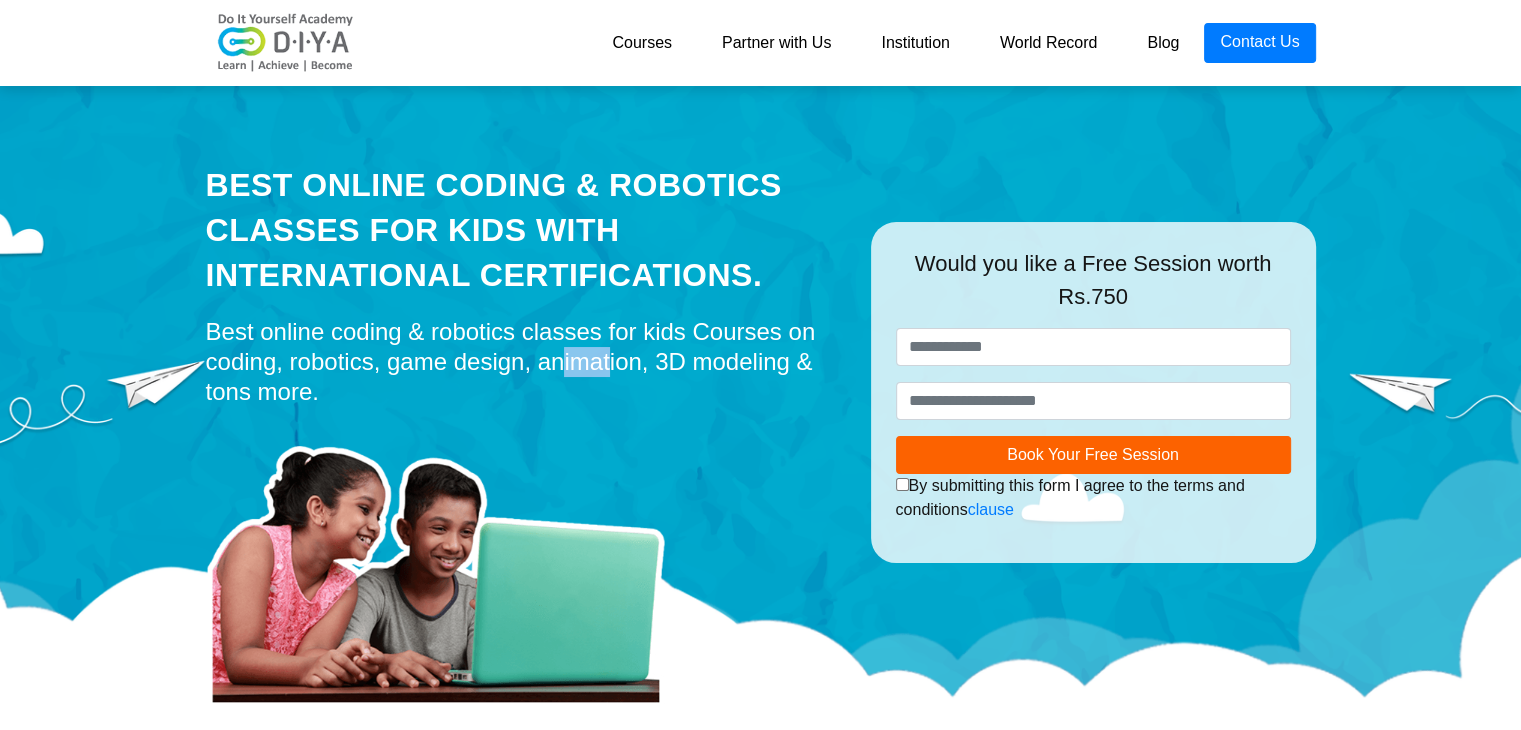 drag, startPoint x: 203, startPoint y: 359, endPoint x: 249, endPoint y: 359, distance: 46 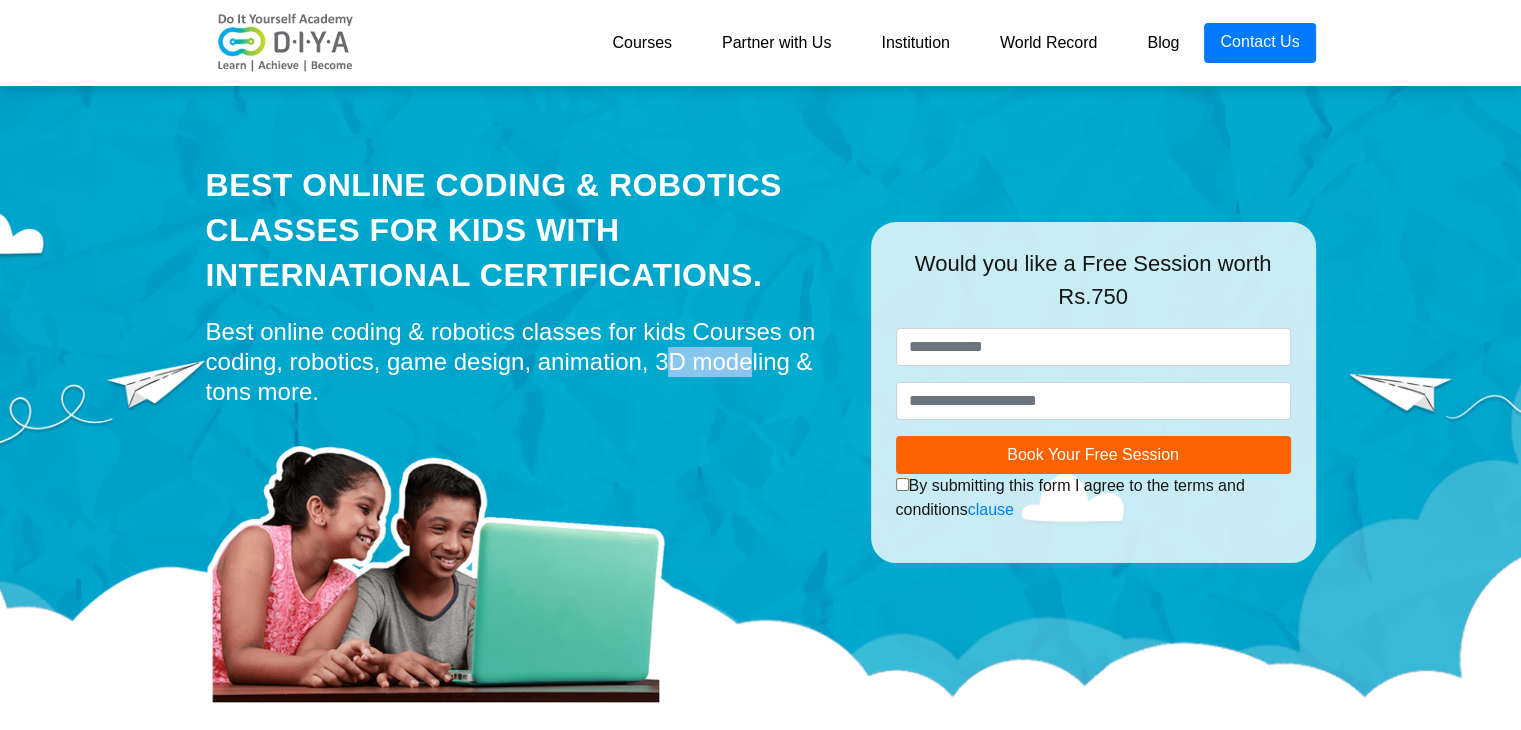 drag, startPoint x: 350, startPoint y: 359, endPoint x: 372, endPoint y: 359, distance: 22 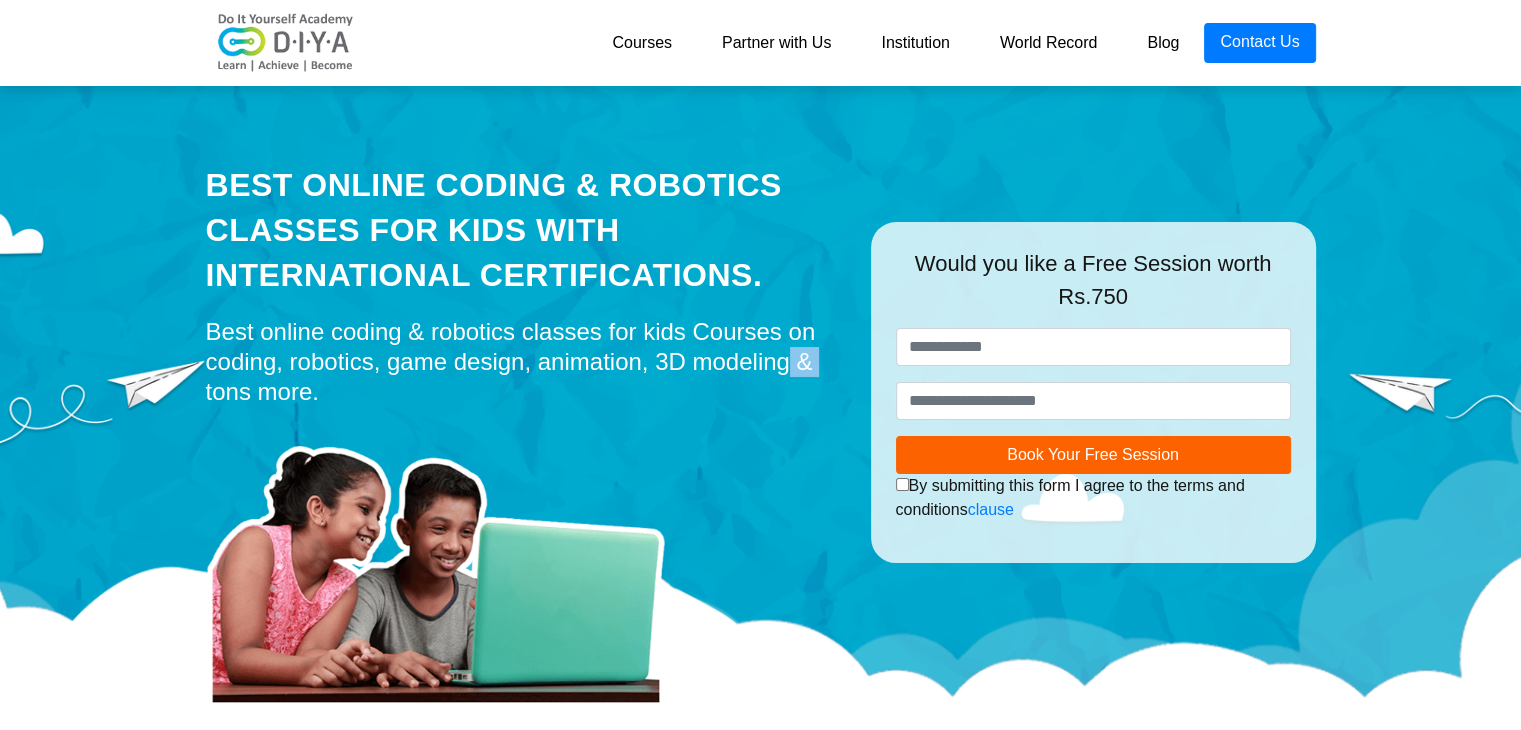 drag, startPoint x: 408, startPoint y: 359, endPoint x: 491, endPoint y: 359, distance: 83 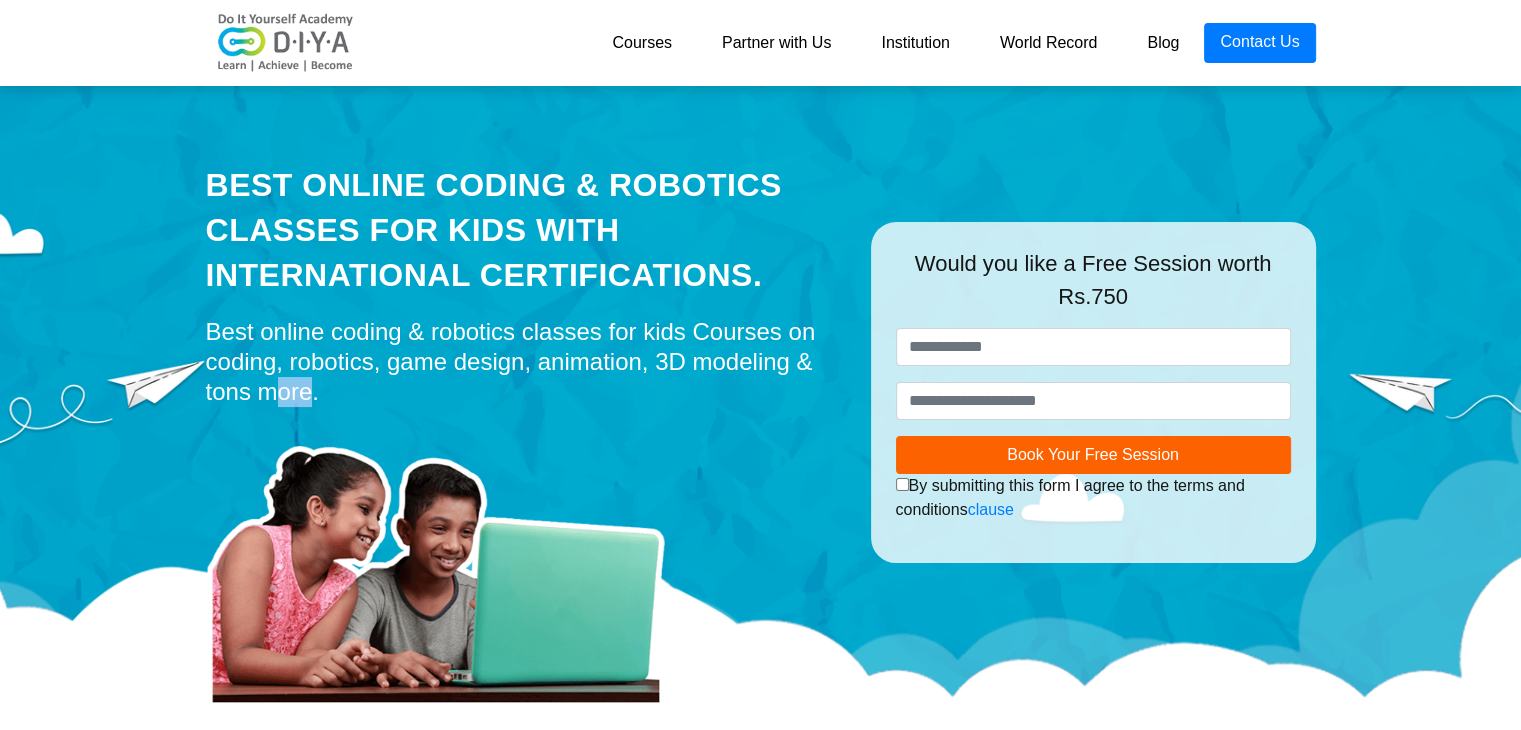 drag, startPoint x: 540, startPoint y: 359, endPoint x: 564, endPoint y: 359, distance: 24 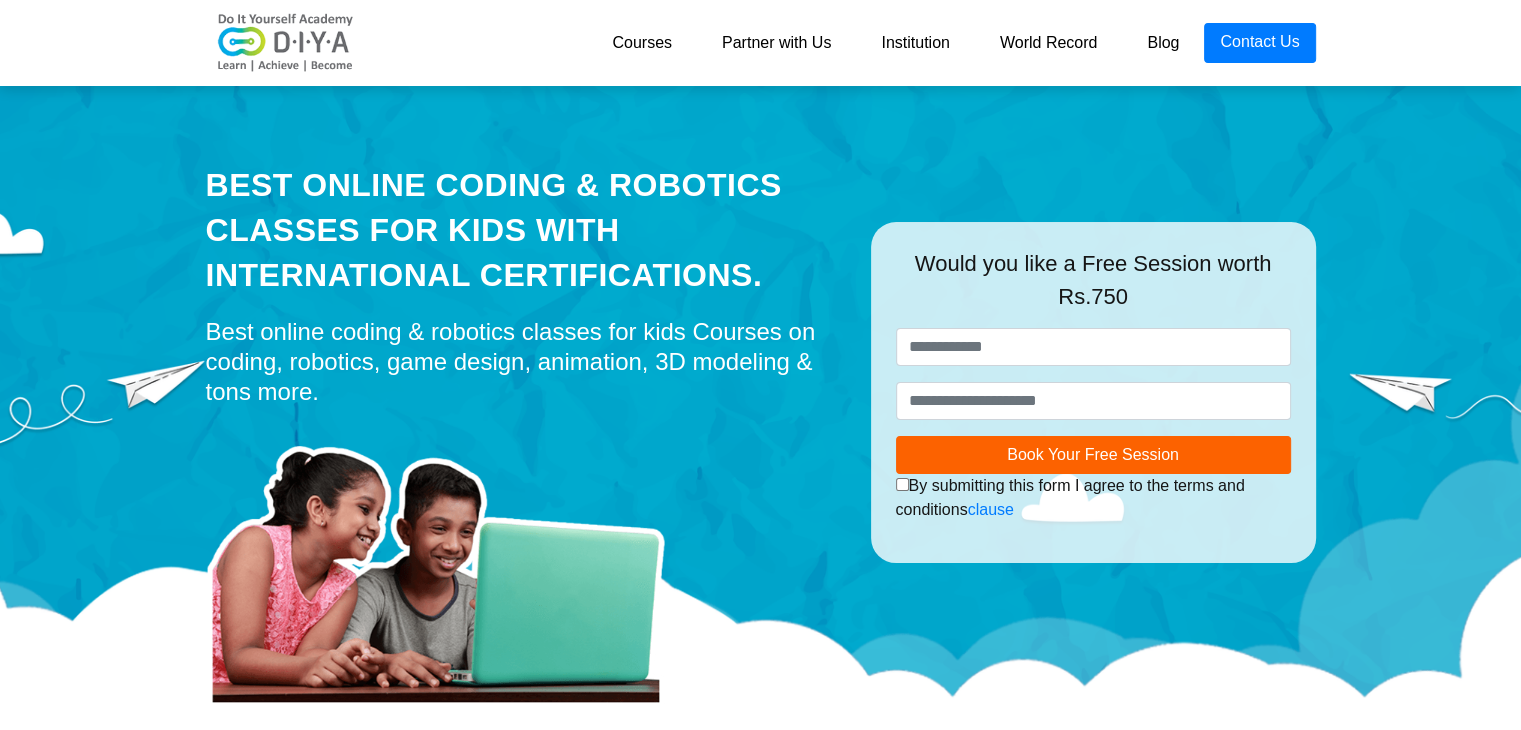 drag, startPoint x: 656, startPoint y: 357, endPoint x: 696, endPoint y: 352, distance: 40.311287 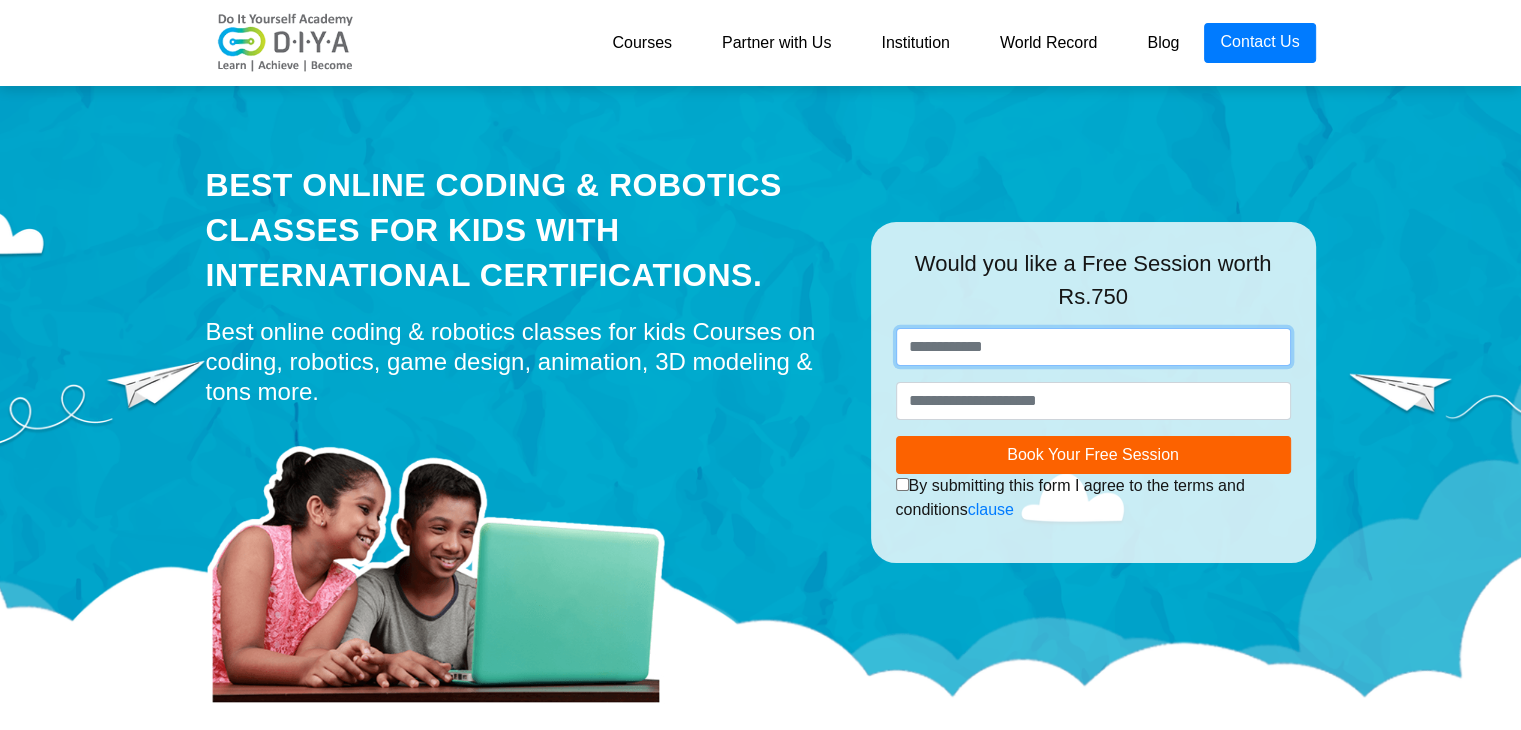 click at bounding box center [1093, 347] 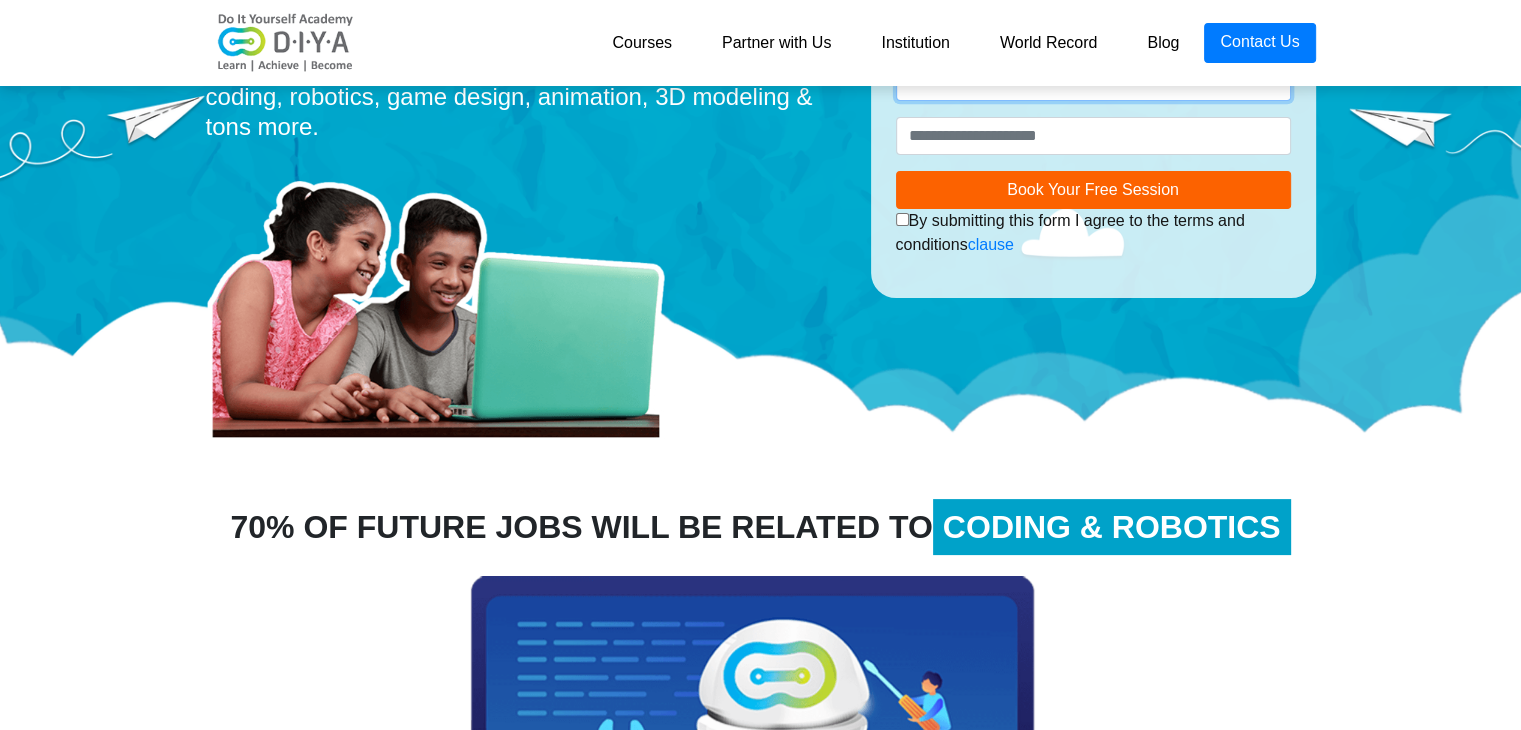 scroll, scrollTop: 266, scrollLeft: 0, axis: vertical 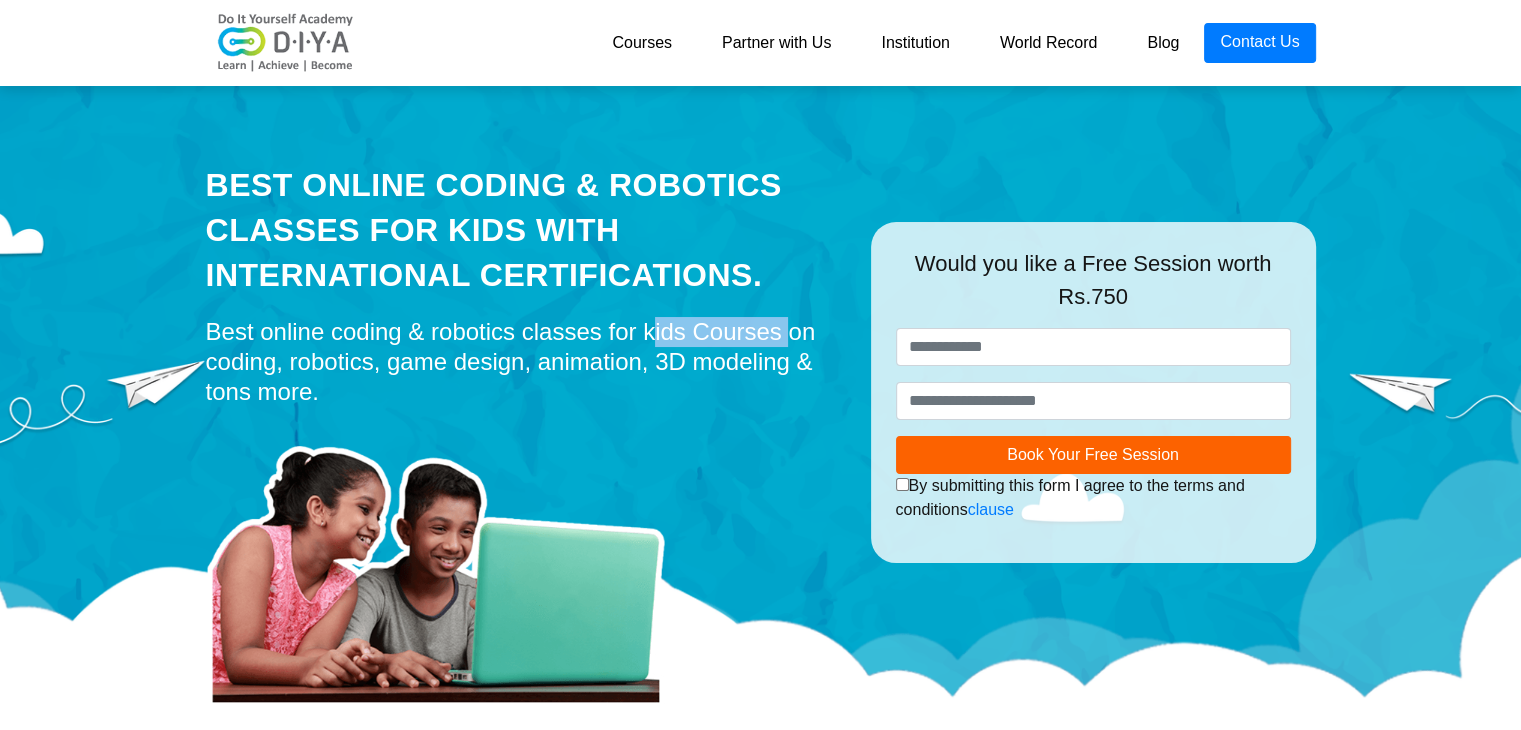 drag, startPoint x: 305, startPoint y: 337, endPoint x: 474, endPoint y: 339, distance: 169.01184 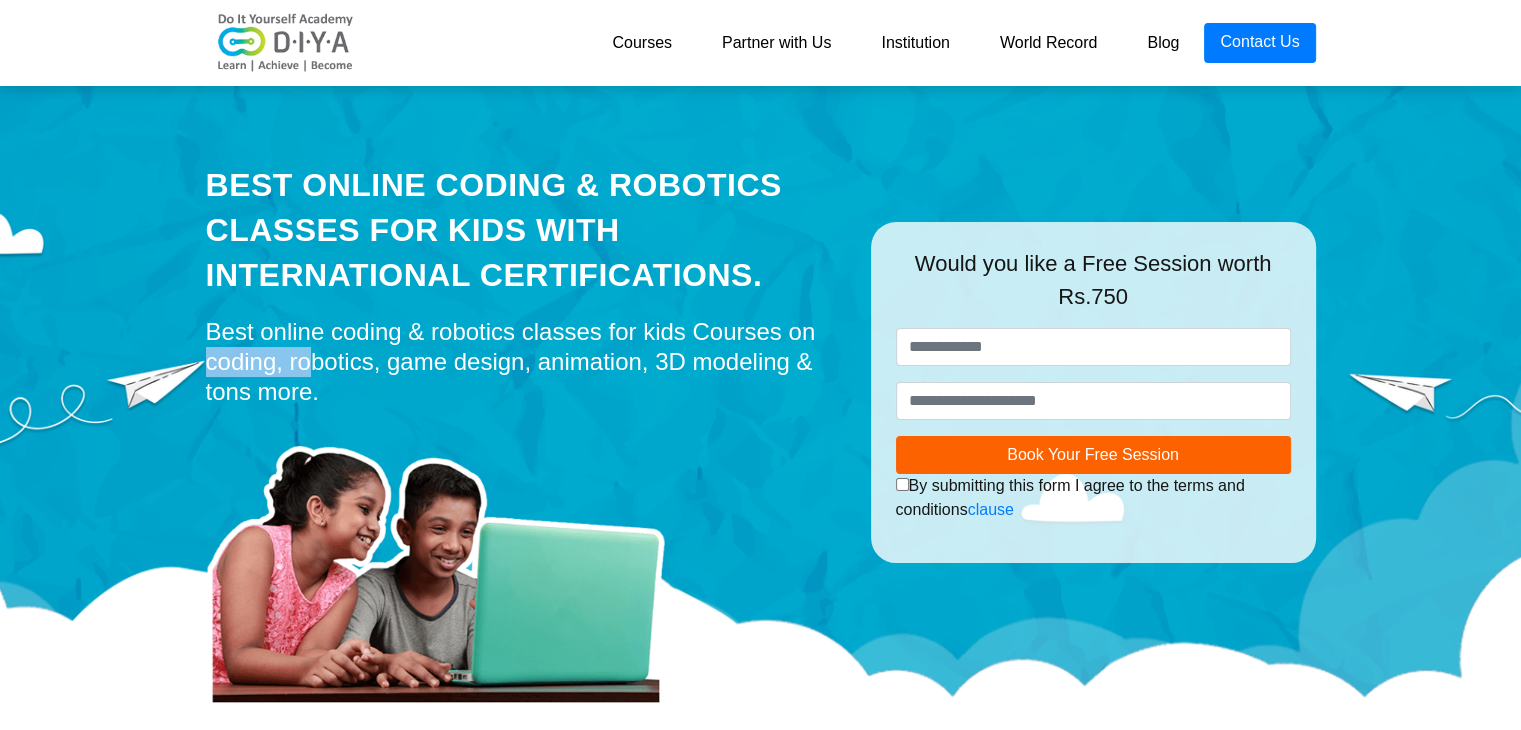 drag, startPoint x: 484, startPoint y: 339, endPoint x: 581, endPoint y: 343, distance: 97.082436 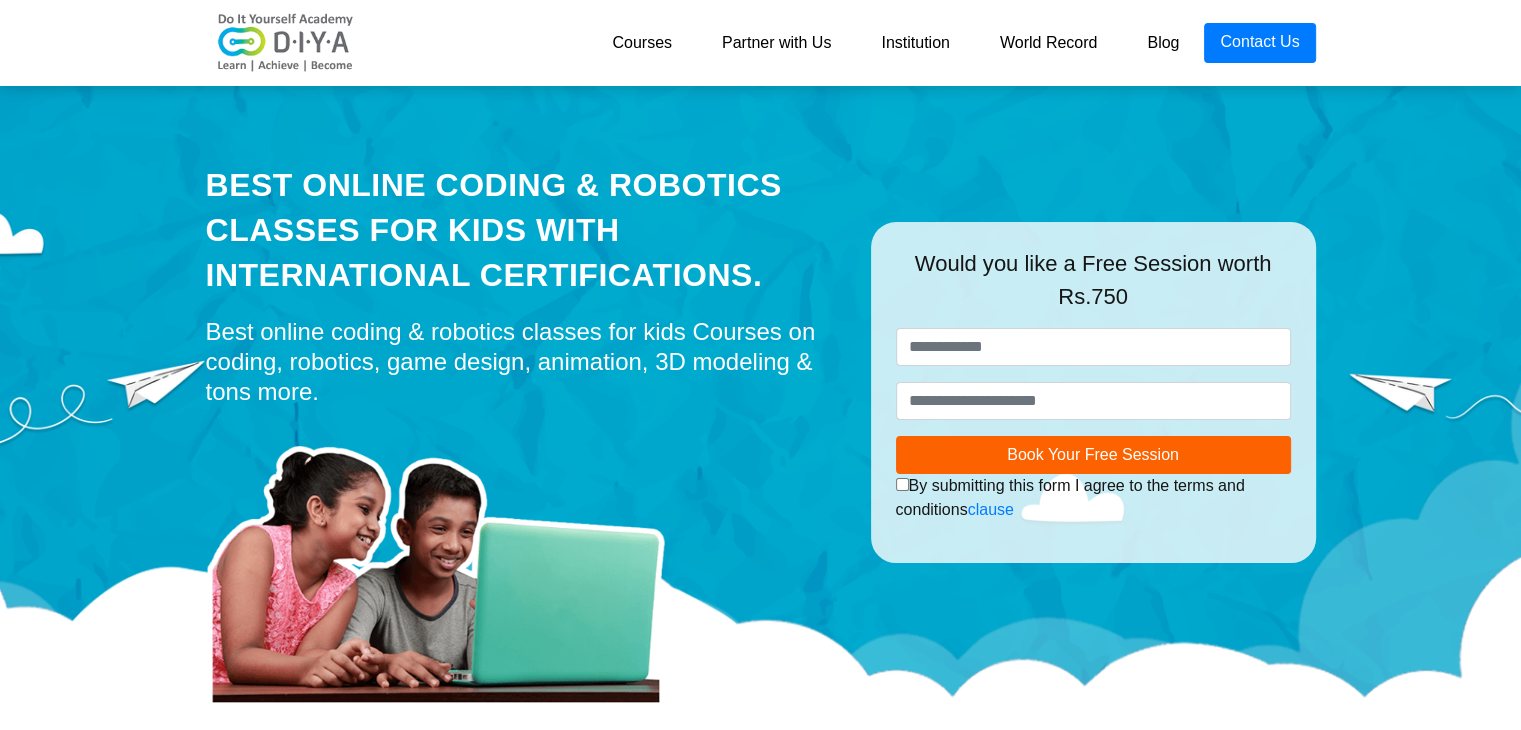 click on "Best online coding & robotics classes for kids Courses on coding, robotics, game design, animation, 3D modeling & tons more." at bounding box center (523, 362) 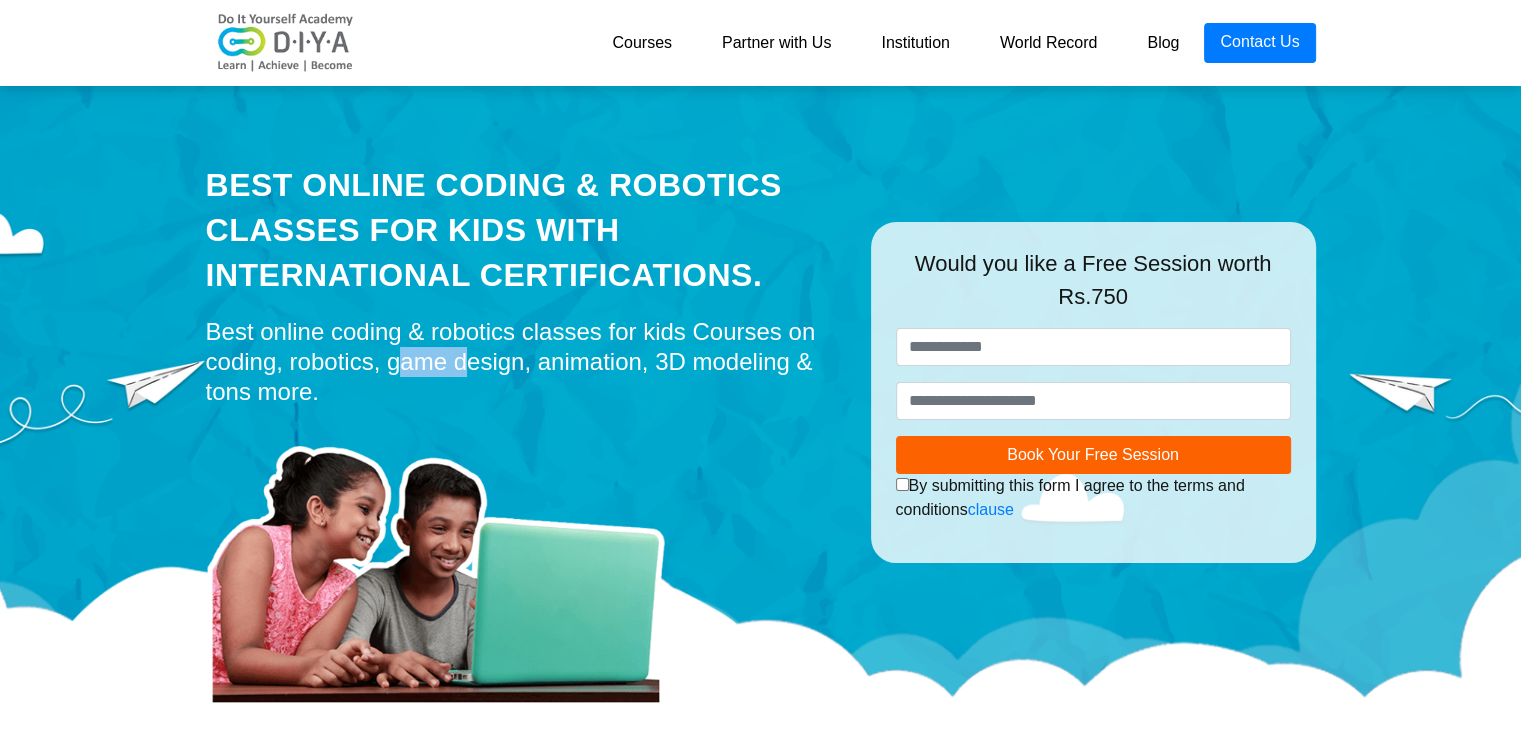 drag, startPoint x: 672, startPoint y: 329, endPoint x: 725, endPoint y: 329, distance: 53 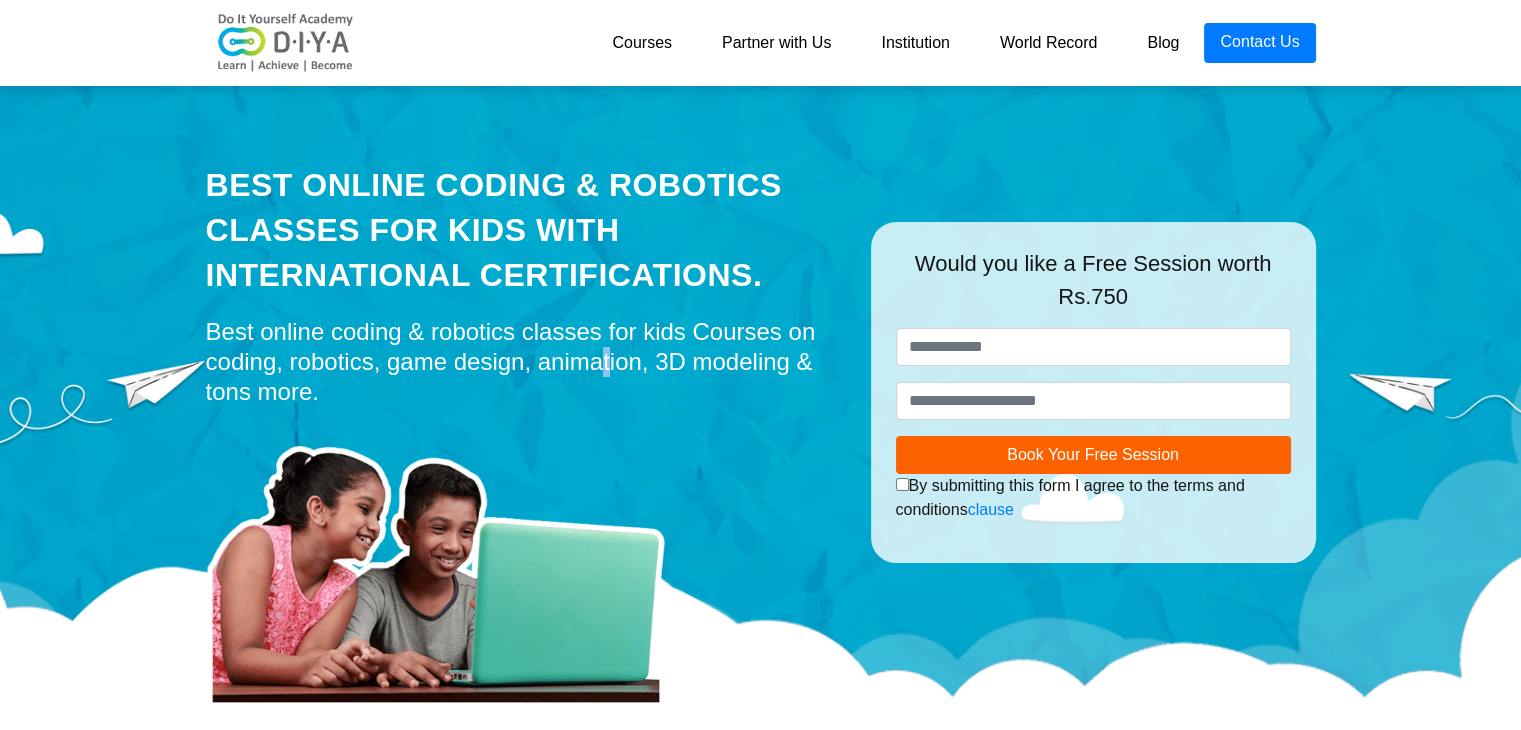 click on "Best online coding & robotics classes for kids Courses on coding, robotics, game design, animation, 3D modeling & tons more." at bounding box center [523, 362] 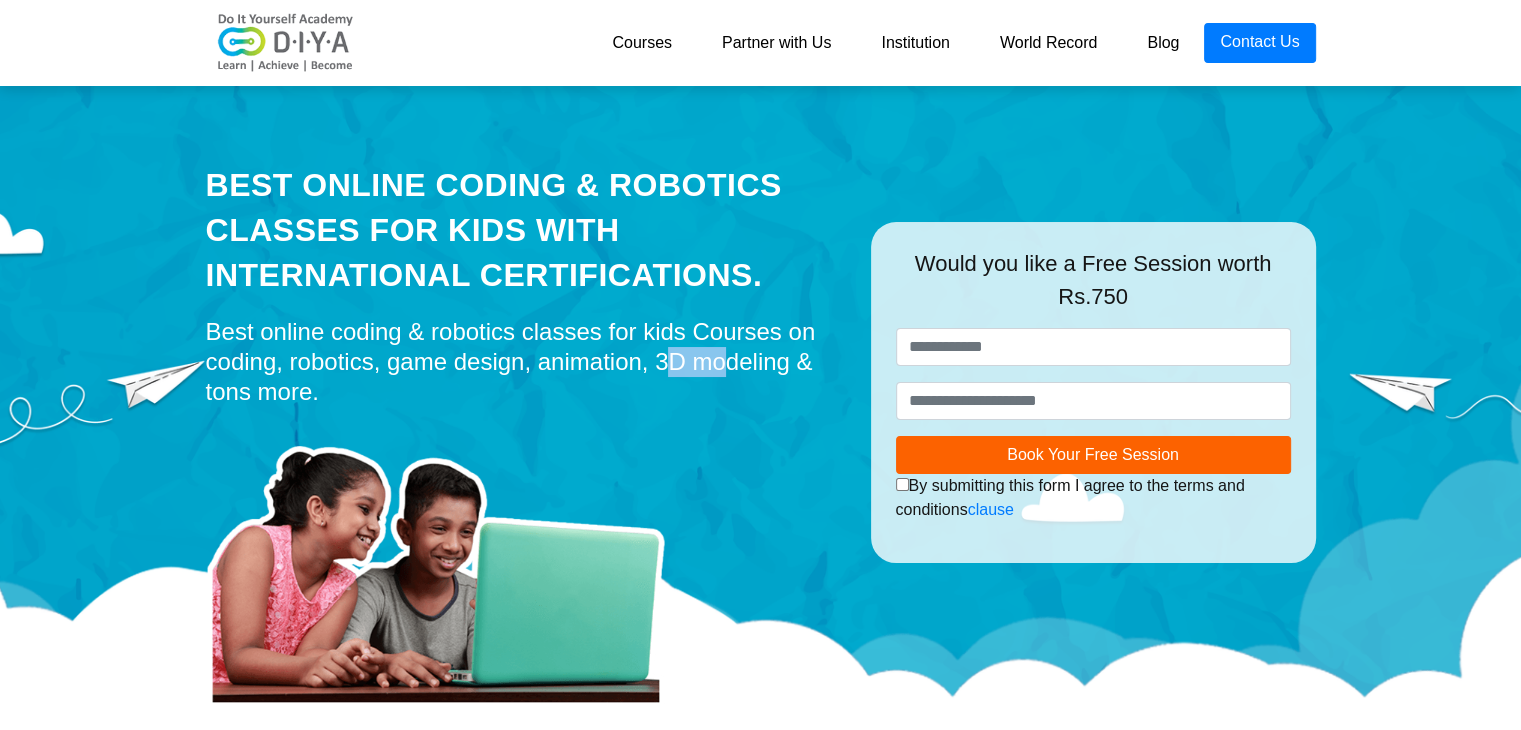 drag, startPoint x: 338, startPoint y: 355, endPoint x: 355, endPoint y: 355, distance: 17 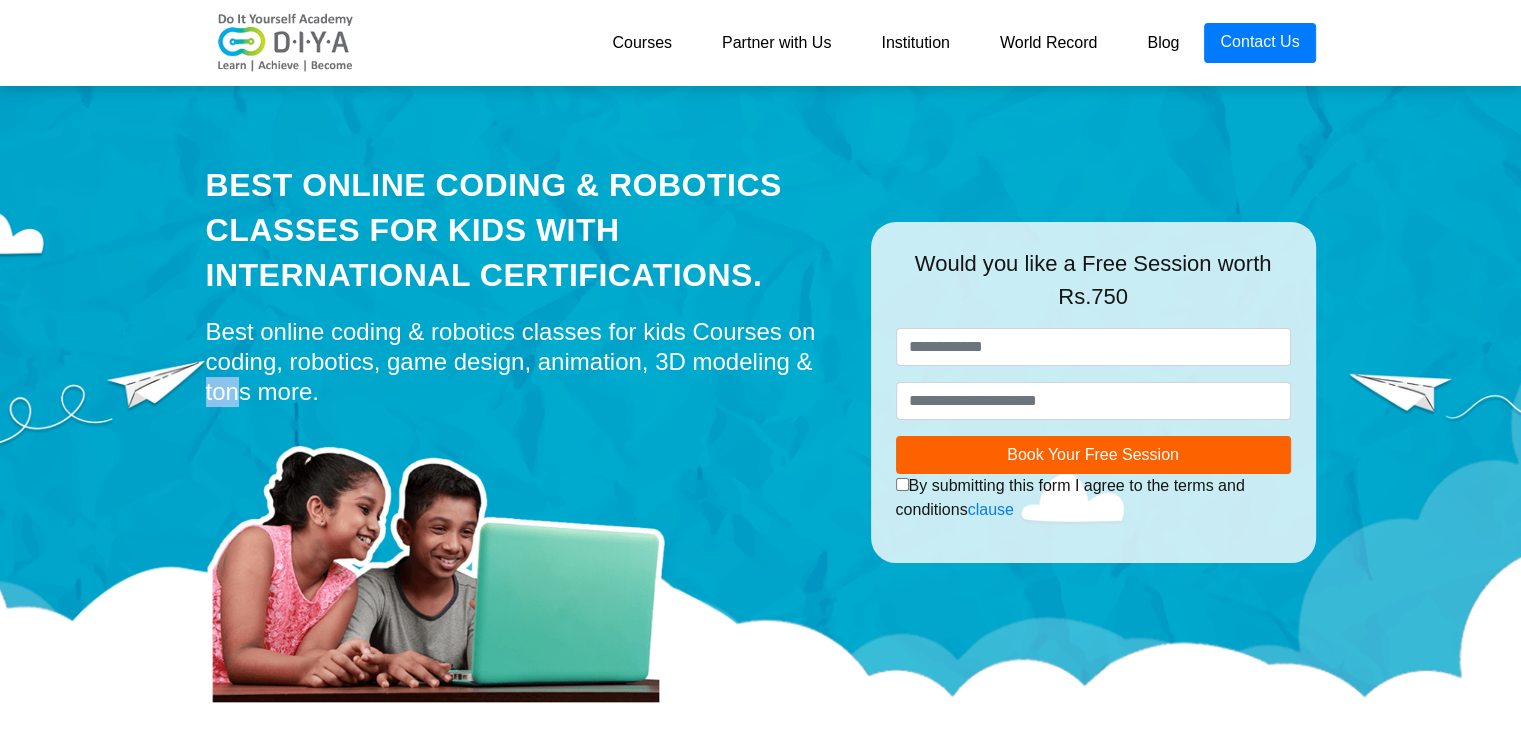 drag, startPoint x: 455, startPoint y: 353, endPoint x: 499, endPoint y: 354, distance: 44.011364 